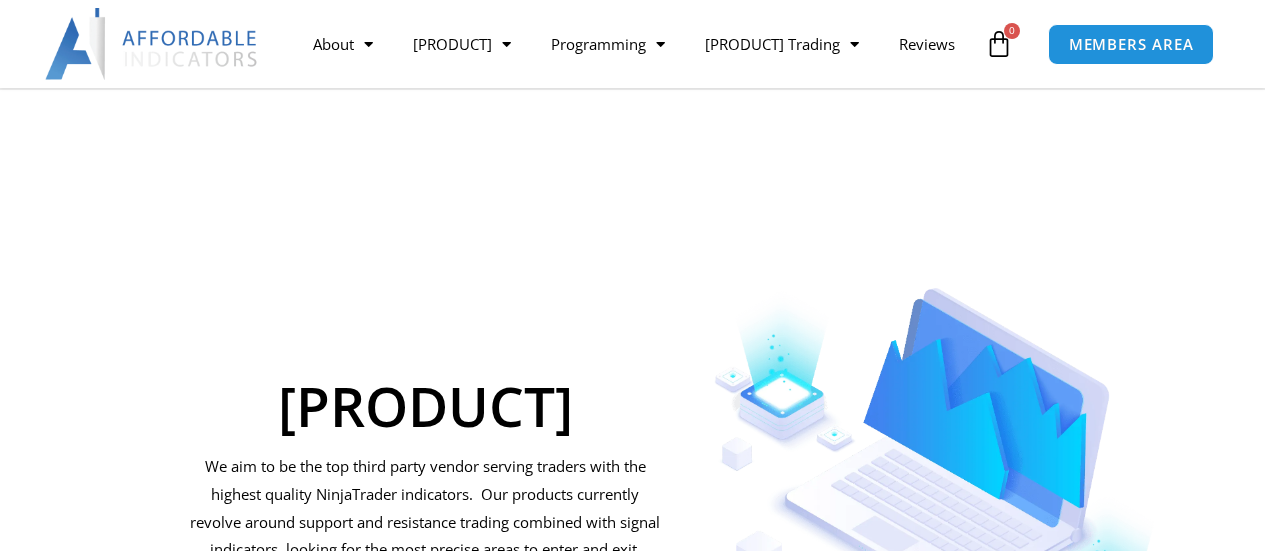 scroll, scrollTop: 191, scrollLeft: 0, axis: vertical 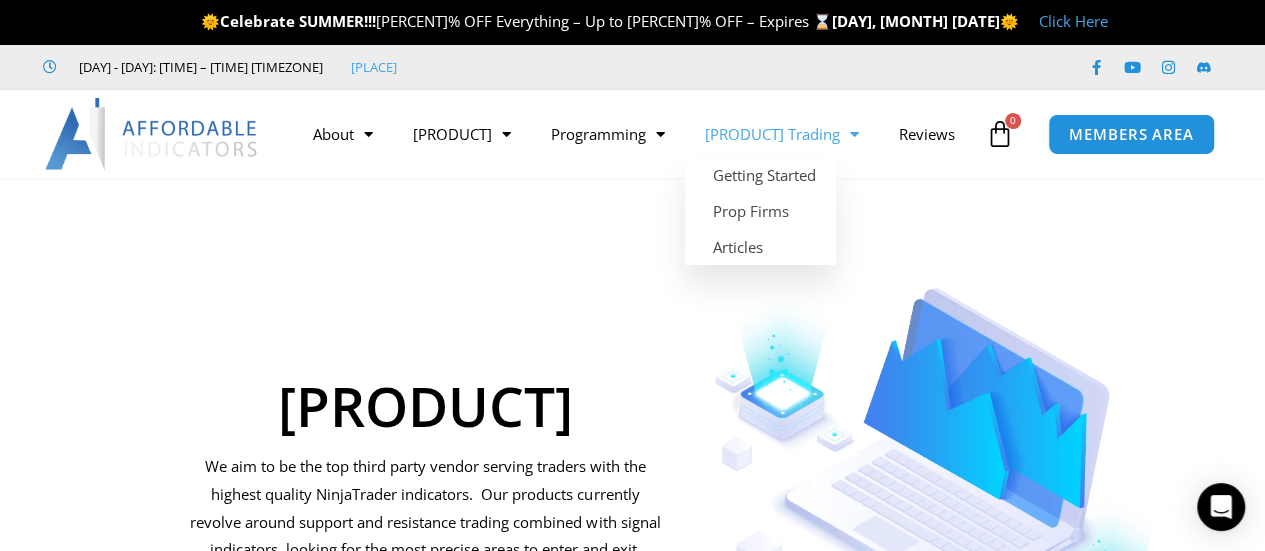 click on "Futures Trading" 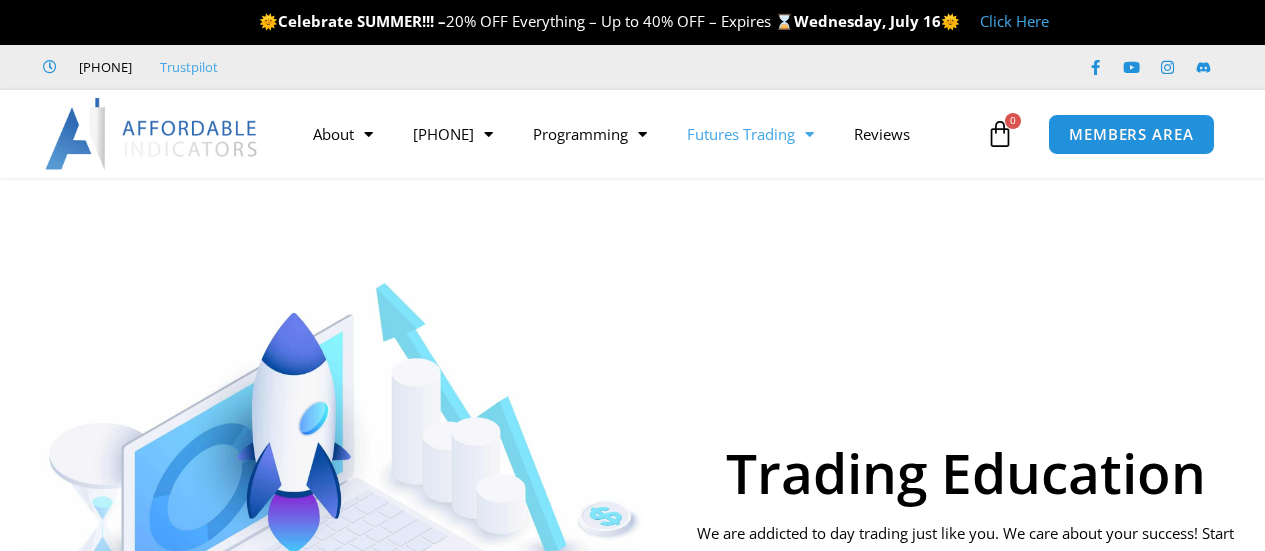 scroll, scrollTop: 0, scrollLeft: 0, axis: both 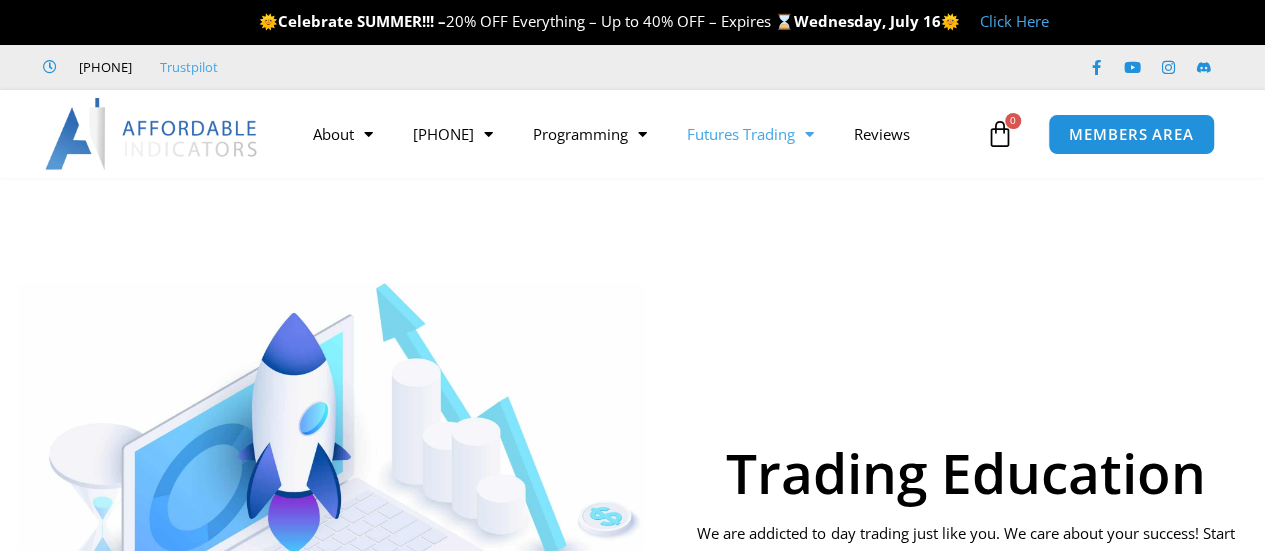 click on "Futures Trading" 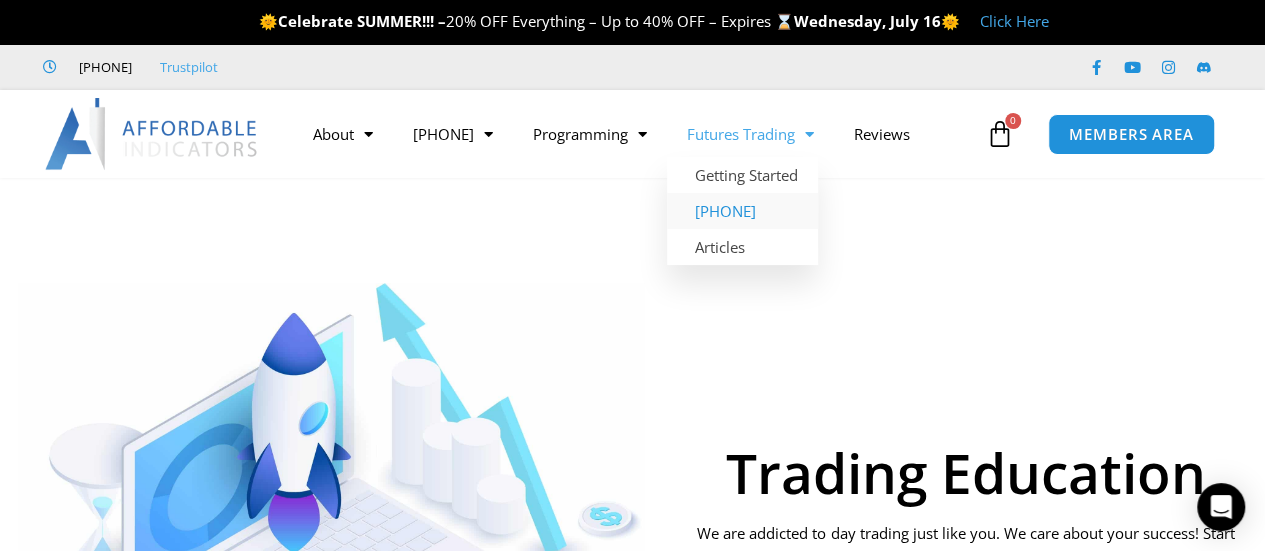 click on "Prop Firms" 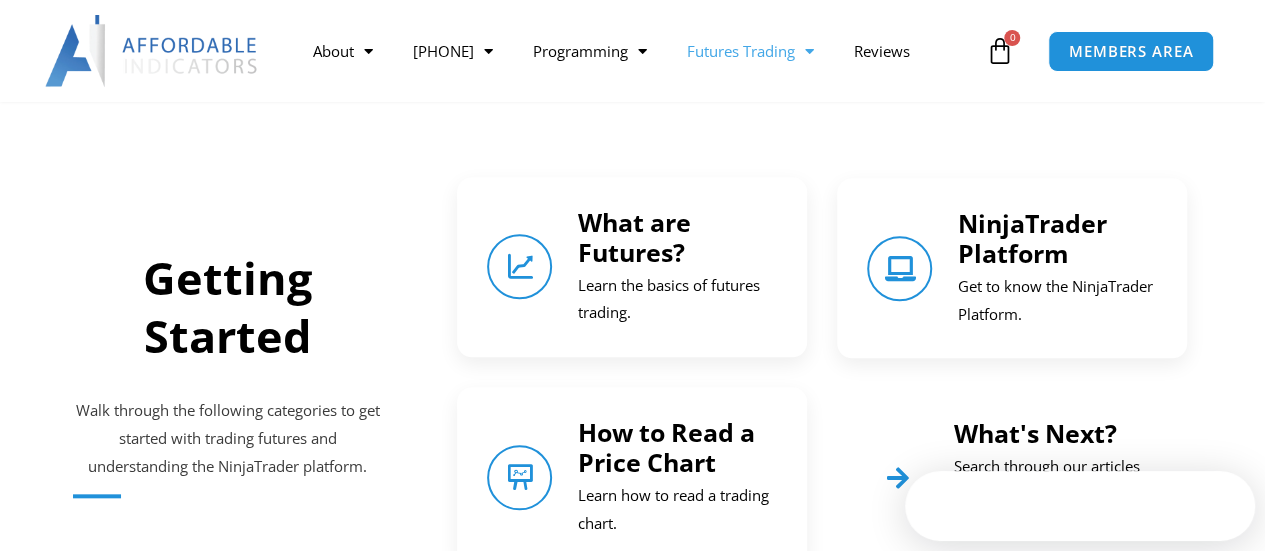 scroll, scrollTop: 791, scrollLeft: 0, axis: vertical 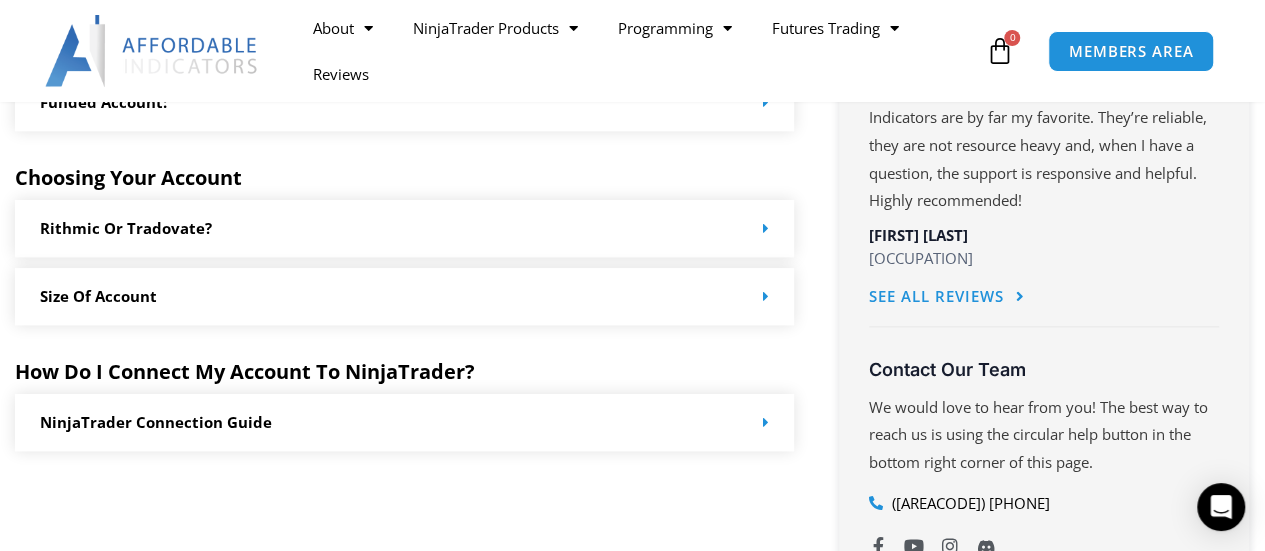 click at bounding box center (761, 422) 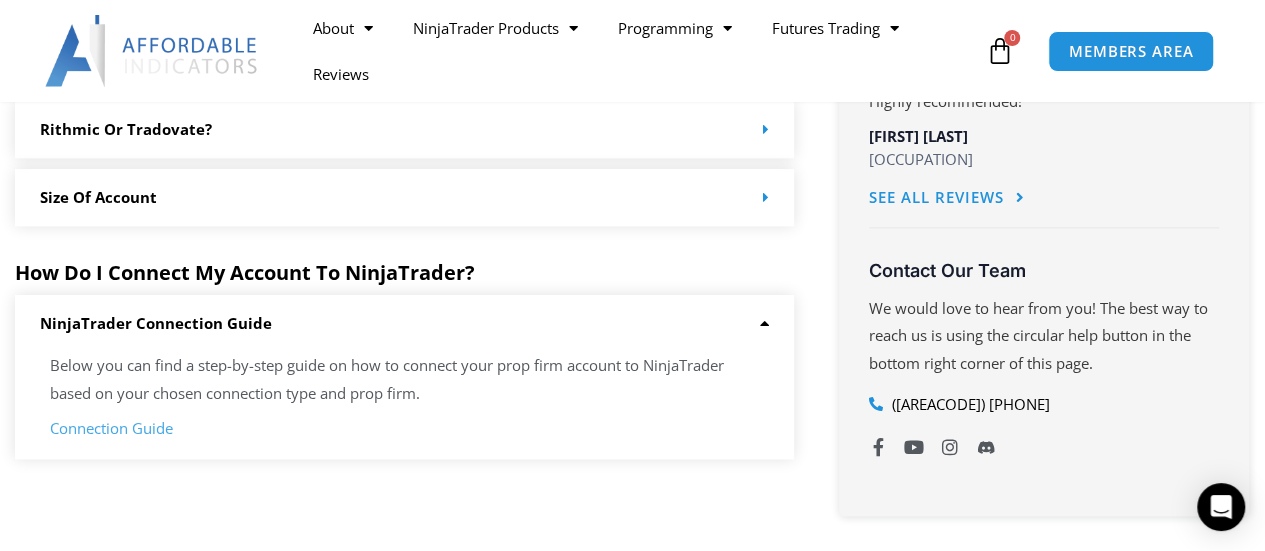 scroll, scrollTop: 1237, scrollLeft: 0, axis: vertical 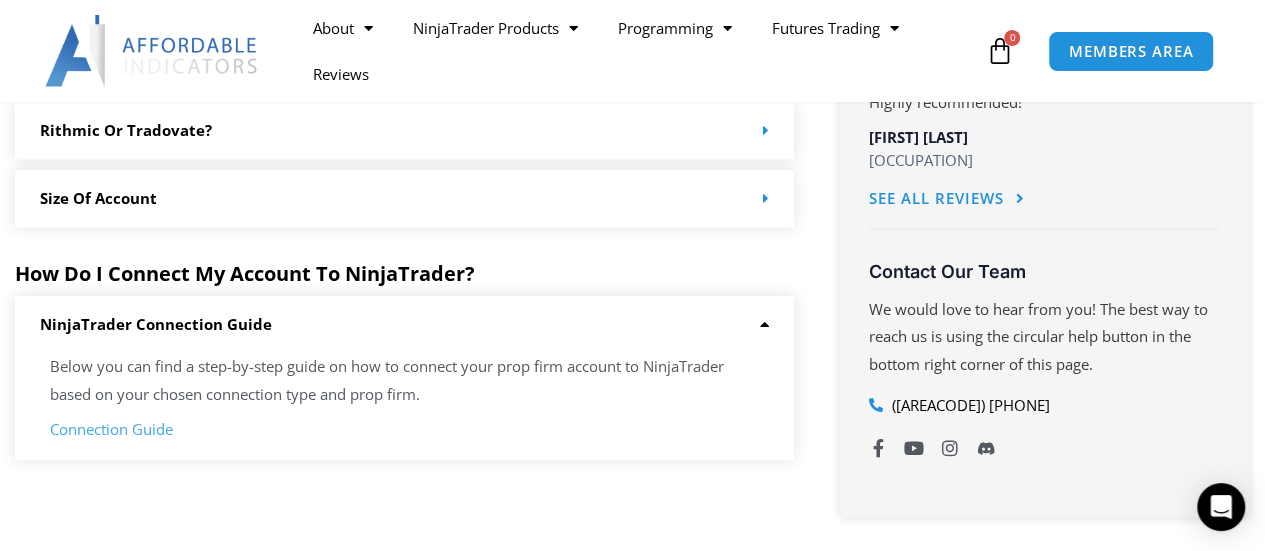 click on "NinjaTrader Connection Guide" at bounding box center [404, 324] 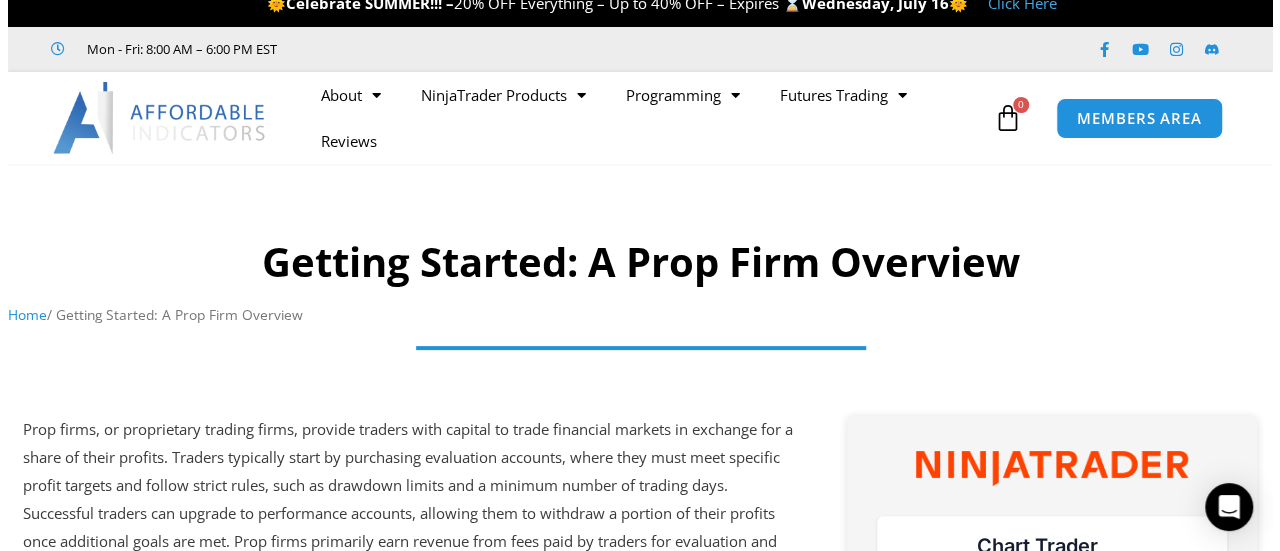 scroll, scrollTop: 0, scrollLeft: 0, axis: both 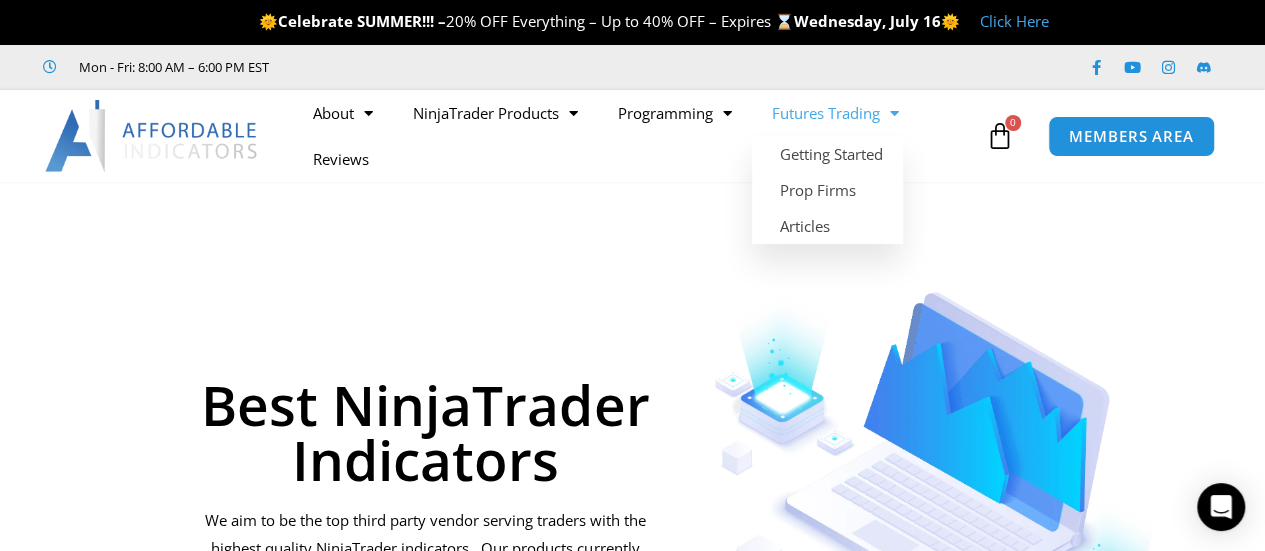 click on "Futures Trading" 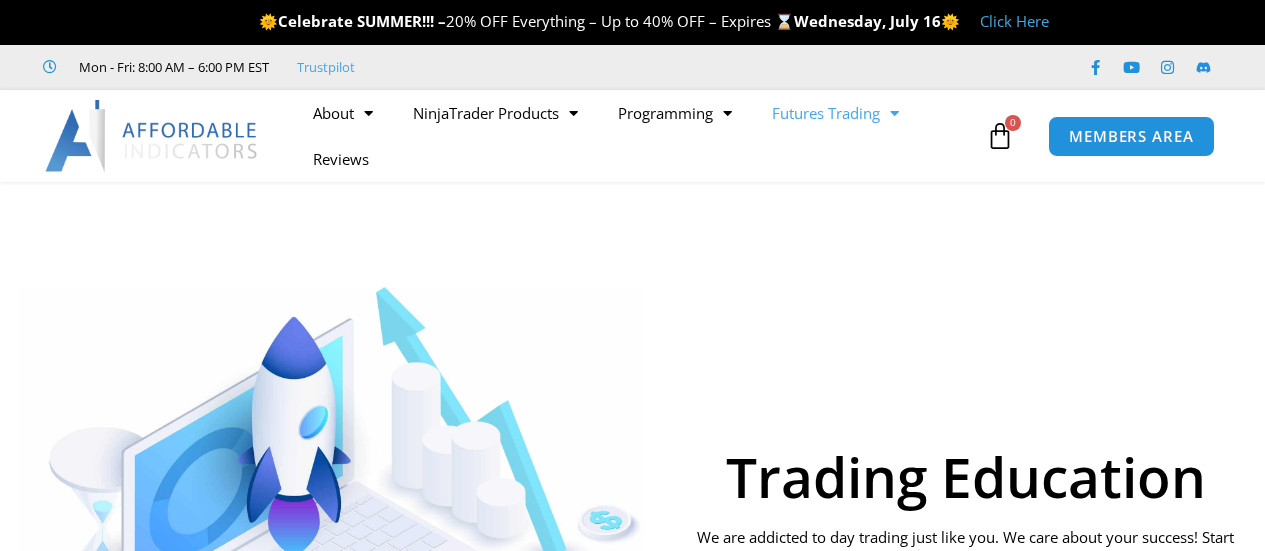 scroll, scrollTop: 0, scrollLeft: 0, axis: both 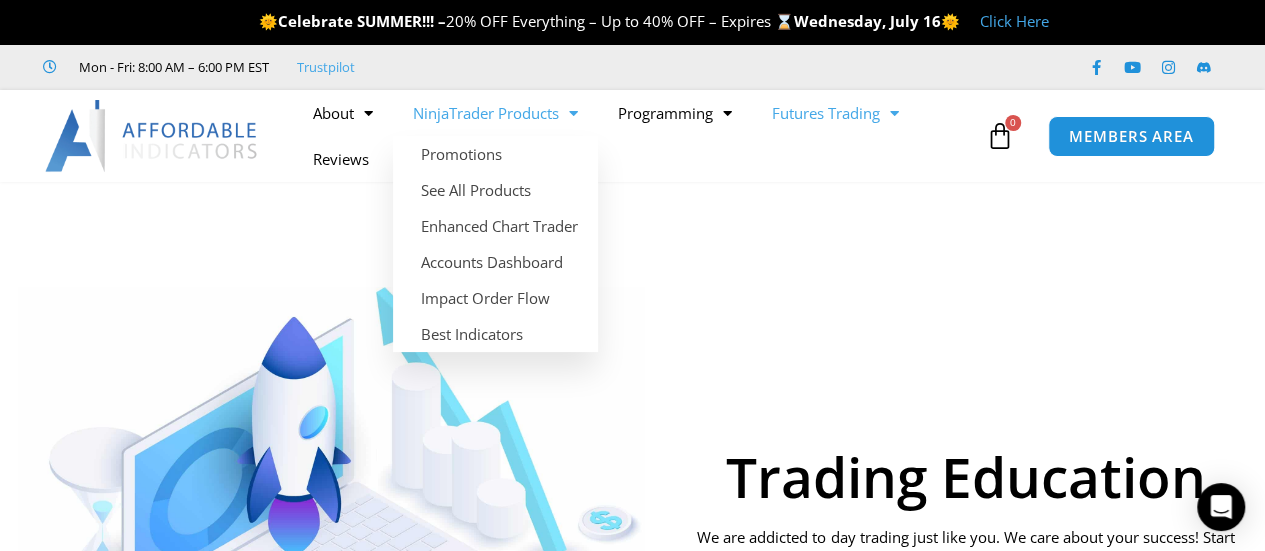 click on "NinjaTrader Products" 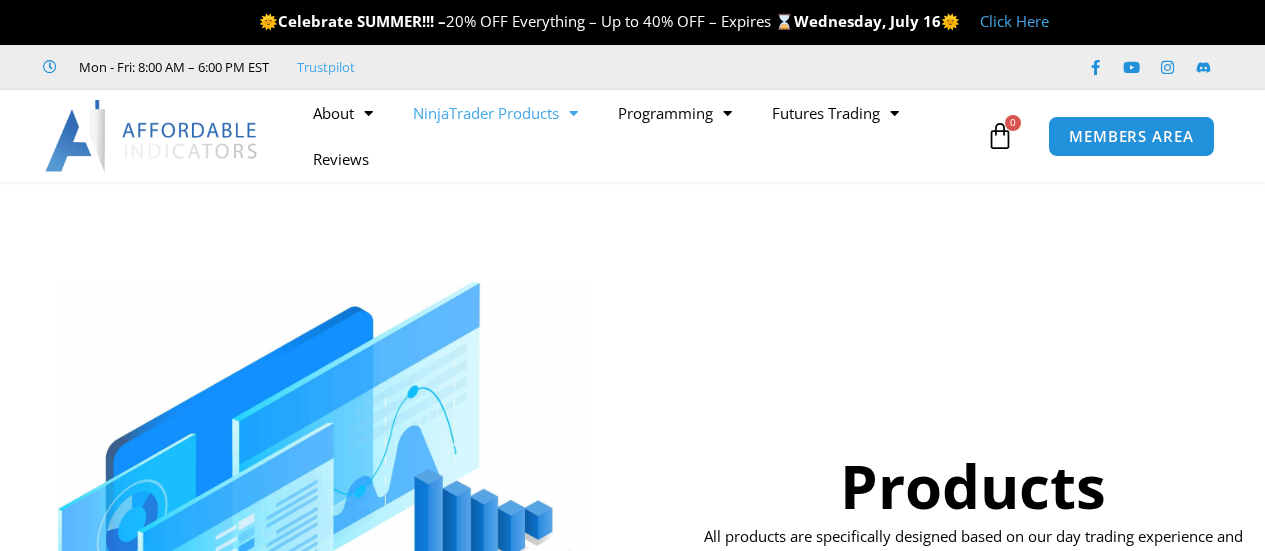 scroll, scrollTop: 0, scrollLeft: 0, axis: both 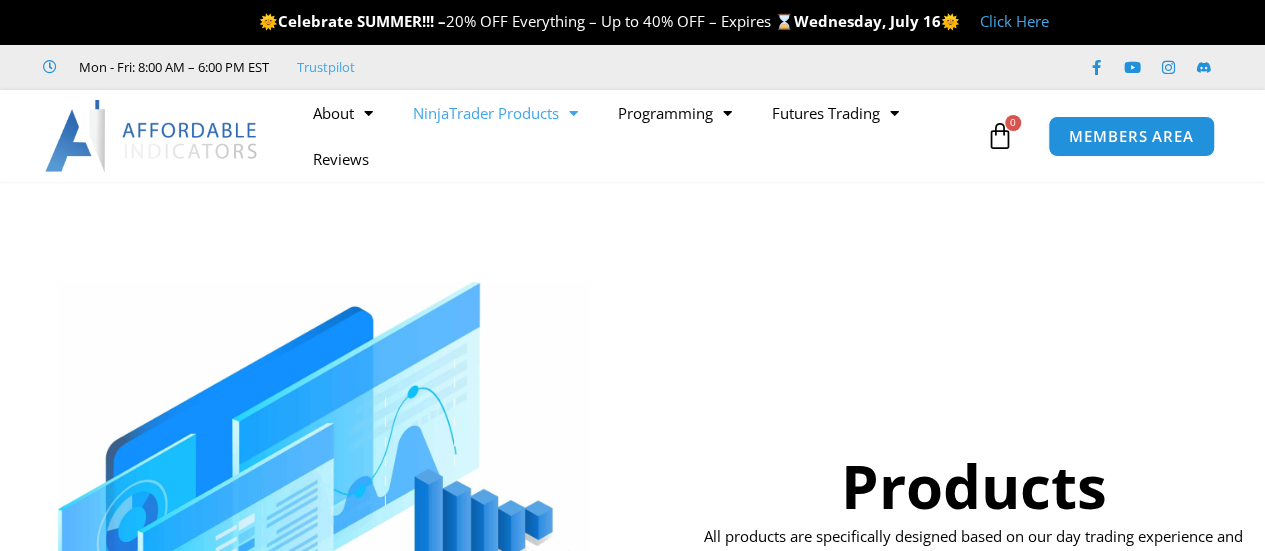 click on "NinjaTrader Products" 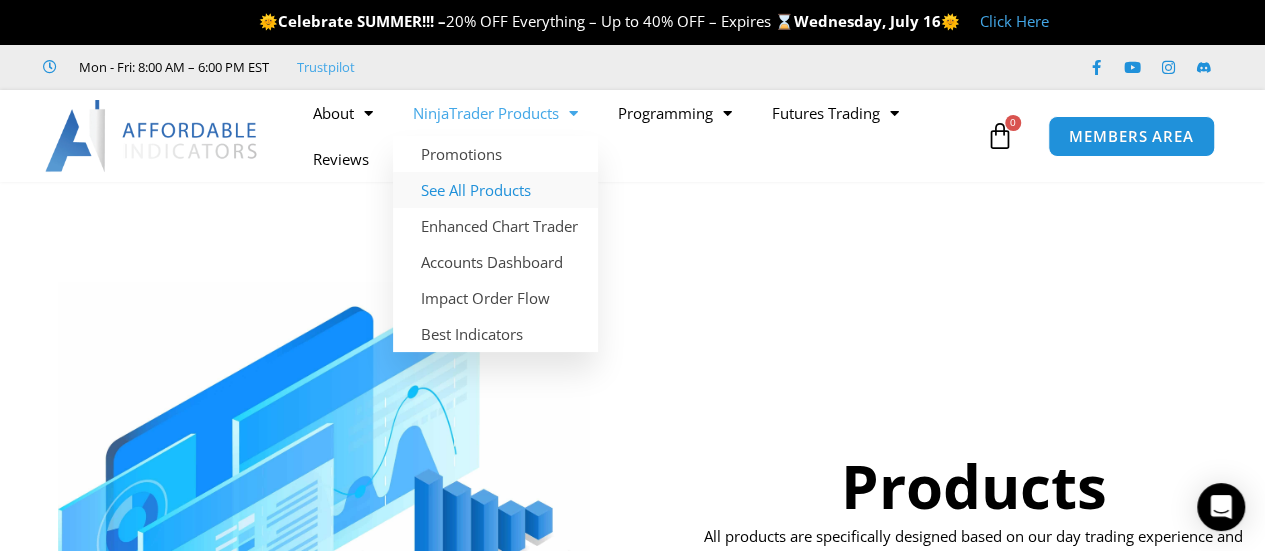 click on "See All Products" 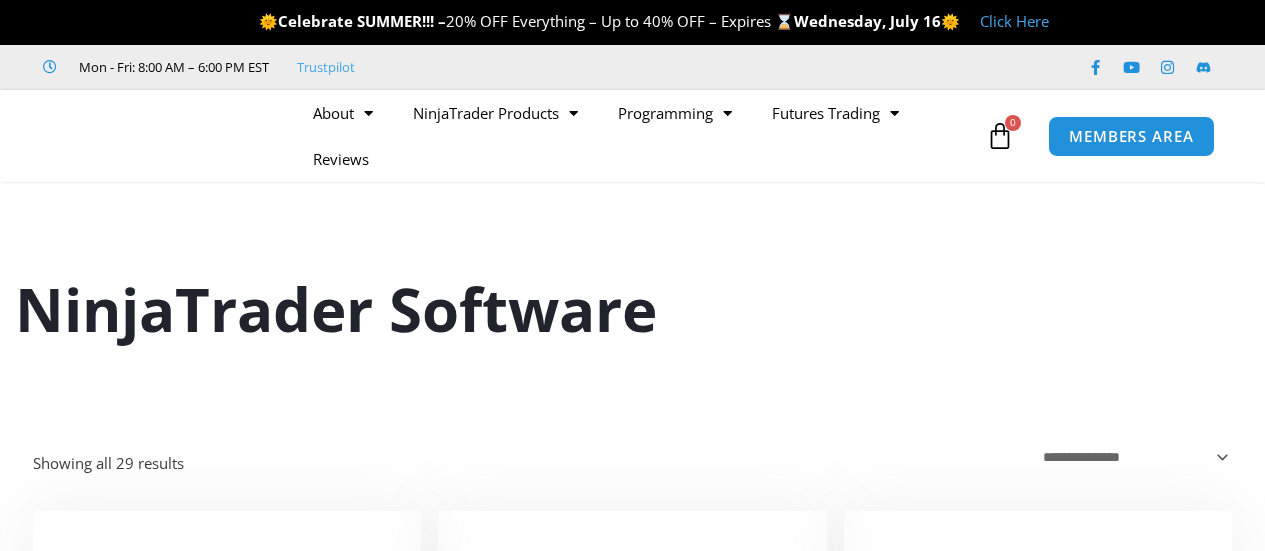 scroll, scrollTop: 0, scrollLeft: 0, axis: both 